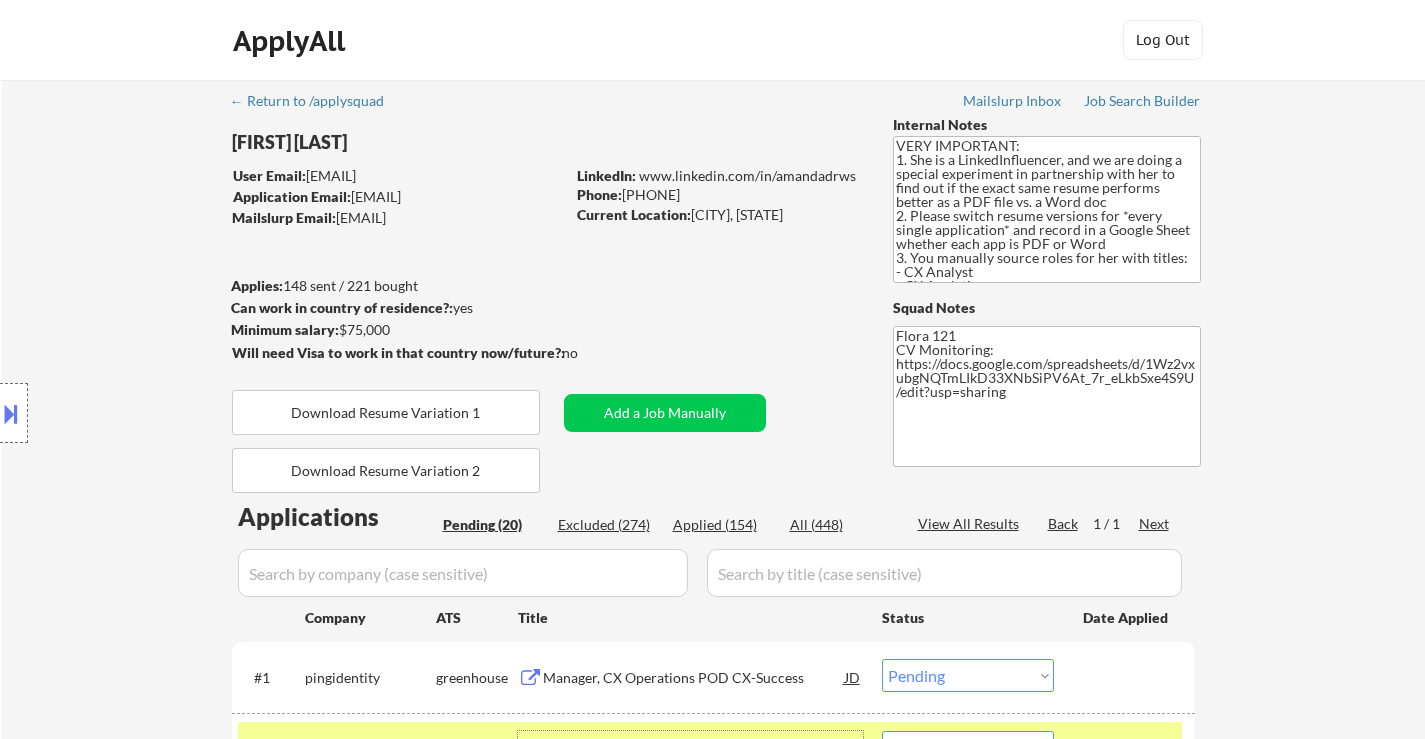 select on ""pending"" 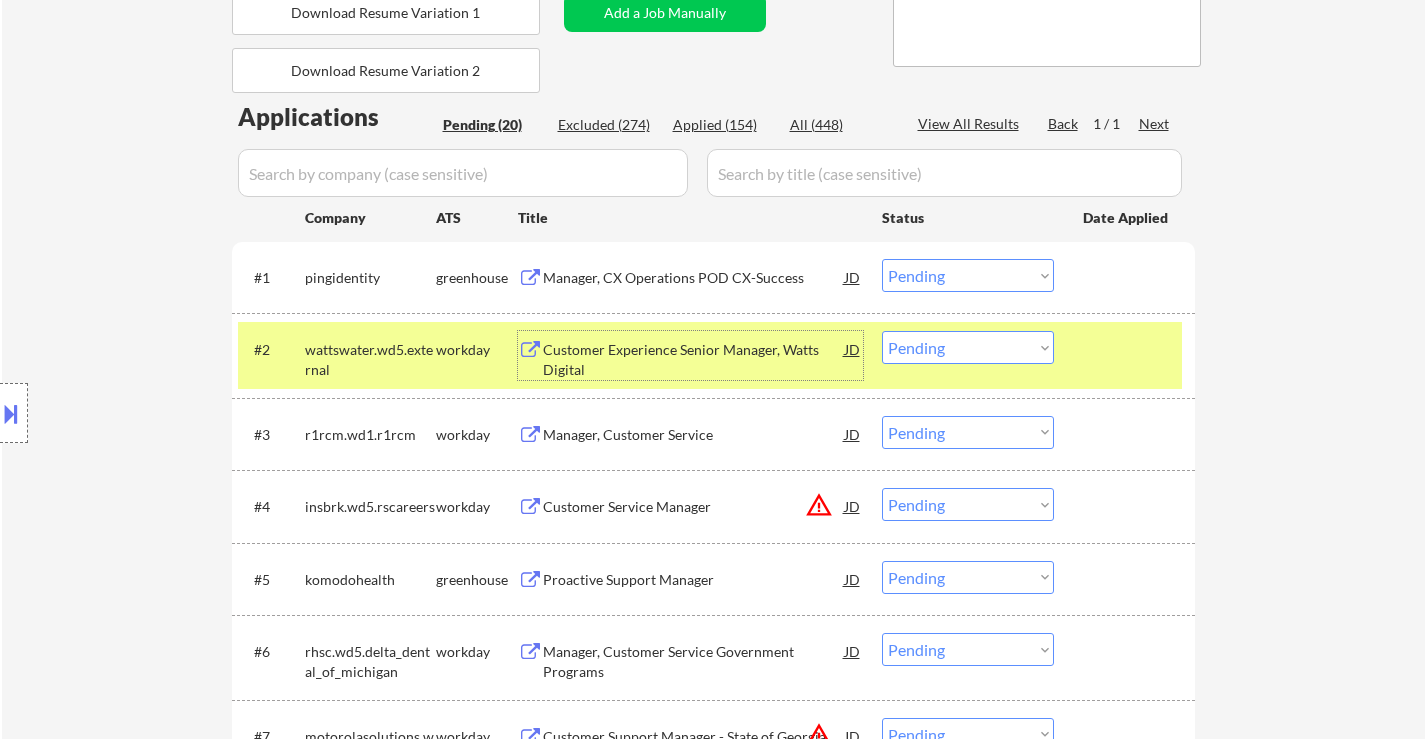 click on "Choose an option... Pending Applied Excluded (Questions) Excluded (Expired) Excluded (Location) Excluded (Bad Match) Excluded (Blocklist) Excluded (Salary) Excluded (Other)" at bounding box center (968, 432) 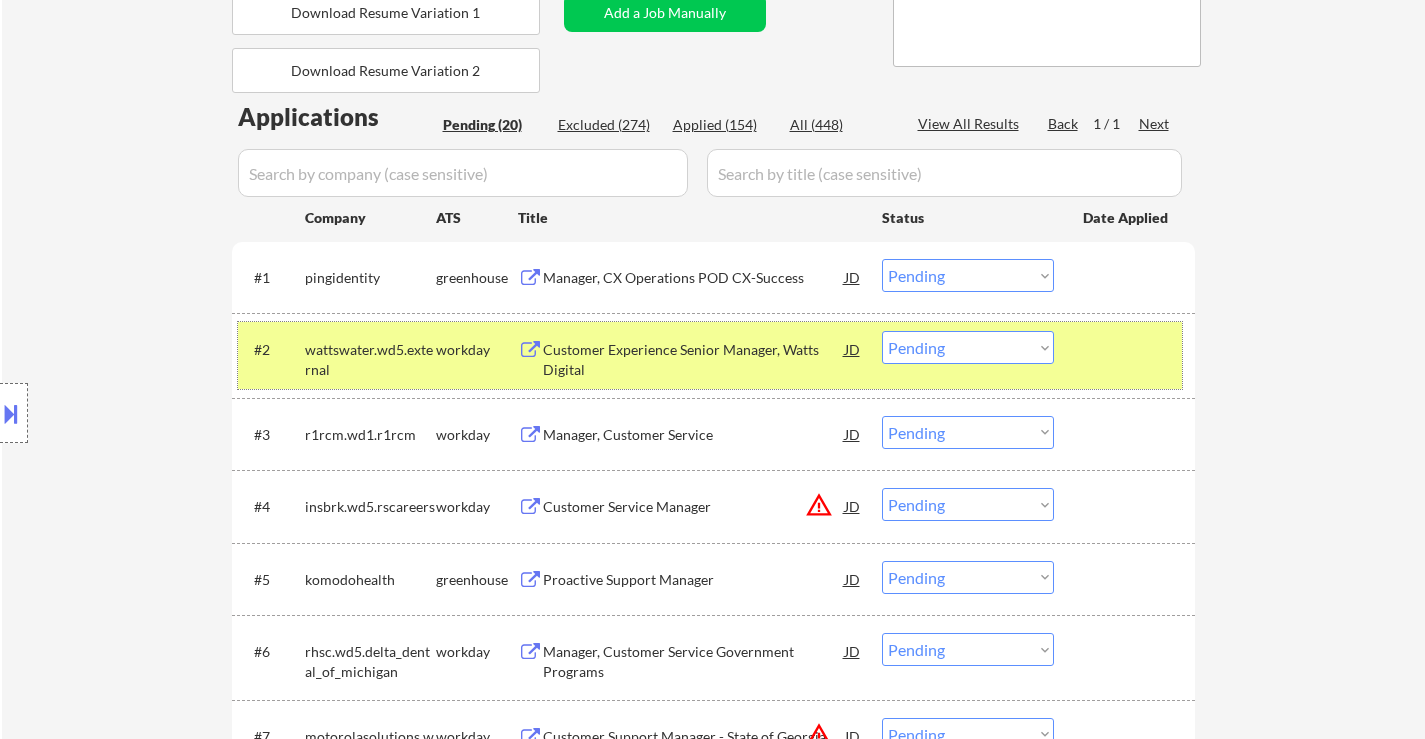 click on "#2 wattswater.wd5.external workday Customer Experience Senior Manager, Watts Digital JD warning_amber Choose an option... Pending Applied Excluded (Questions) Excluded (Expired) Excluded (Location) Excluded (Bad Match) Excluded (Blocklist) Excluded (Salary) Excluded (Other)" at bounding box center (710, 355) 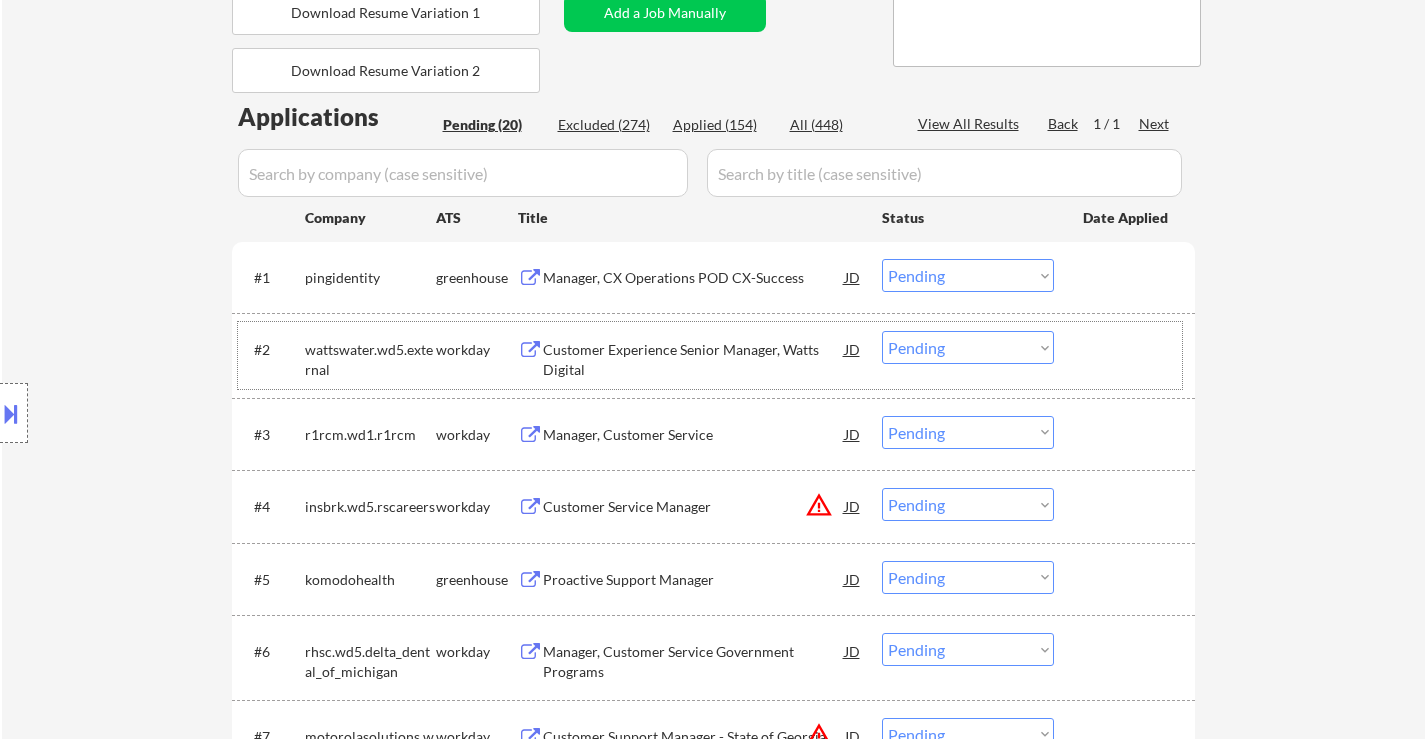 click on "Customer Experience Senior Manager, Watts Digital" at bounding box center (694, 359) 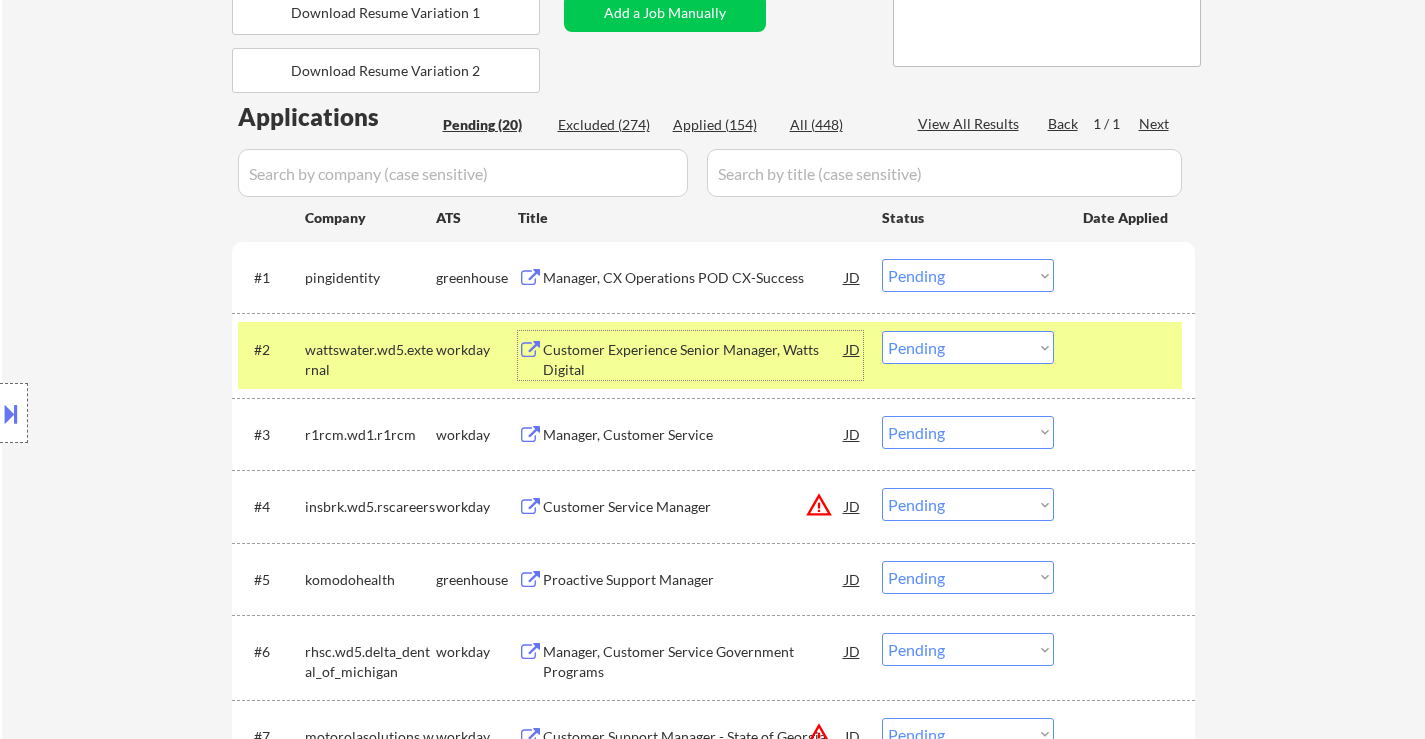 click on "Choose an option... Pending Applied Excluded (Questions) Excluded (Expired) Excluded (Location) Excluded (Bad Match) Excluded (Blocklist) Excluded (Salary) Excluded (Other)" at bounding box center [968, 347] 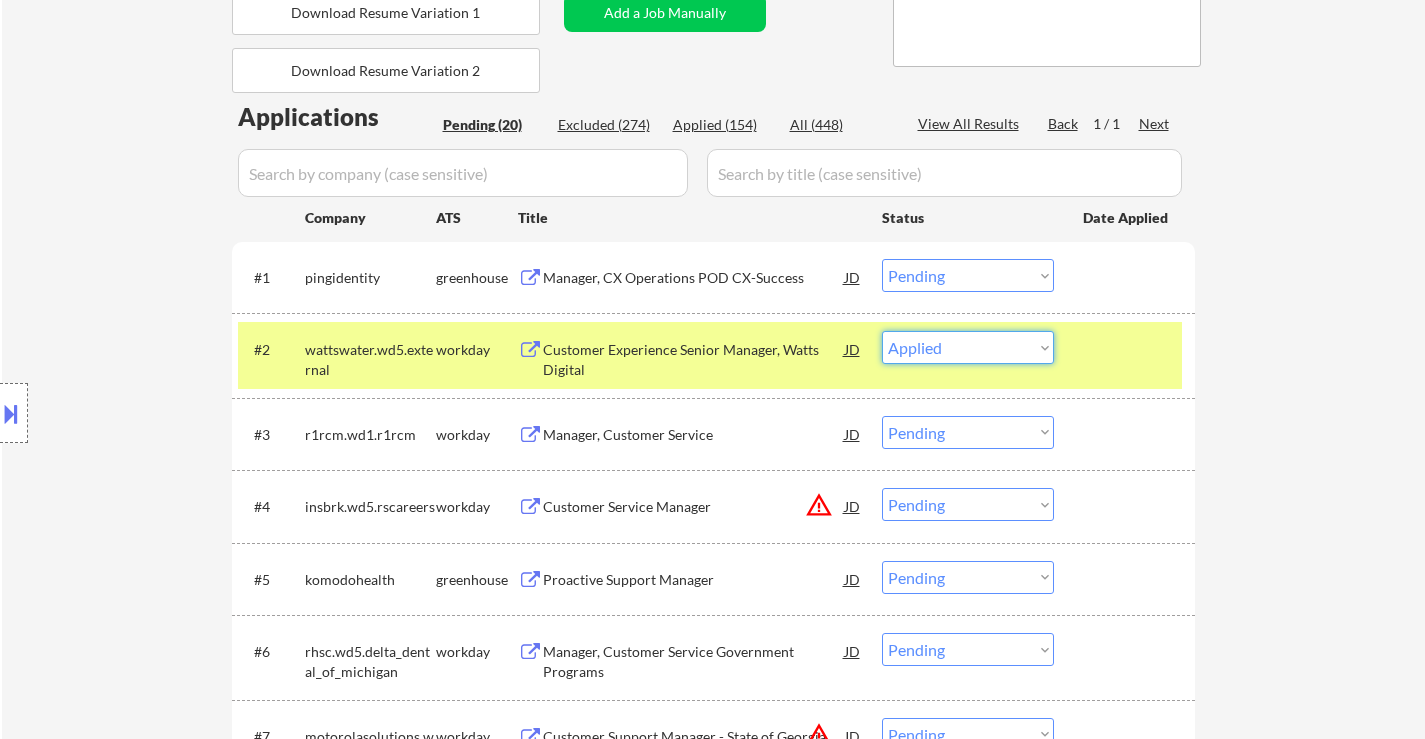 click on "Choose an option... Pending Applied Excluded (Questions) Excluded (Expired) Excluded (Location) Excluded (Bad Match) Excluded (Blocklist) Excluded (Salary) Excluded (Other)" at bounding box center (968, 347) 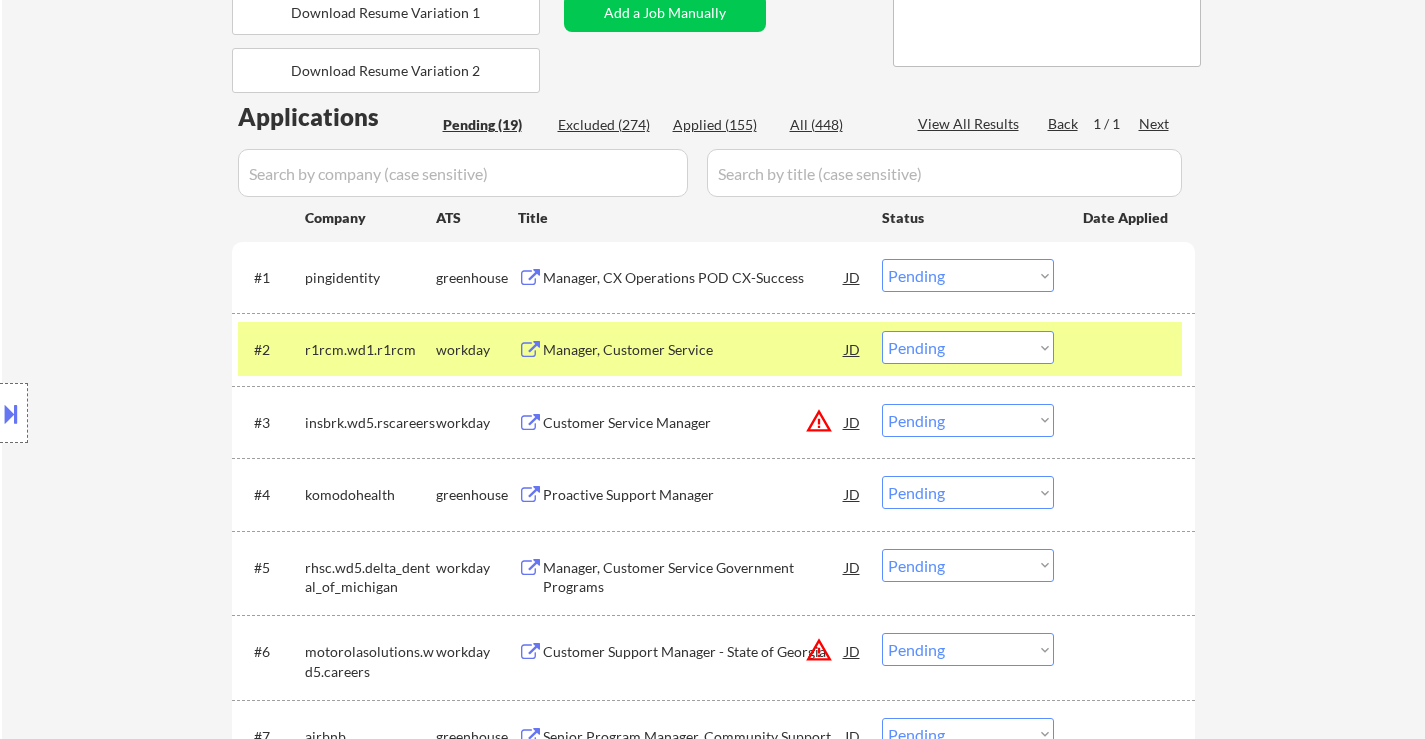click on "Manager, Customer Service" at bounding box center (694, 350) 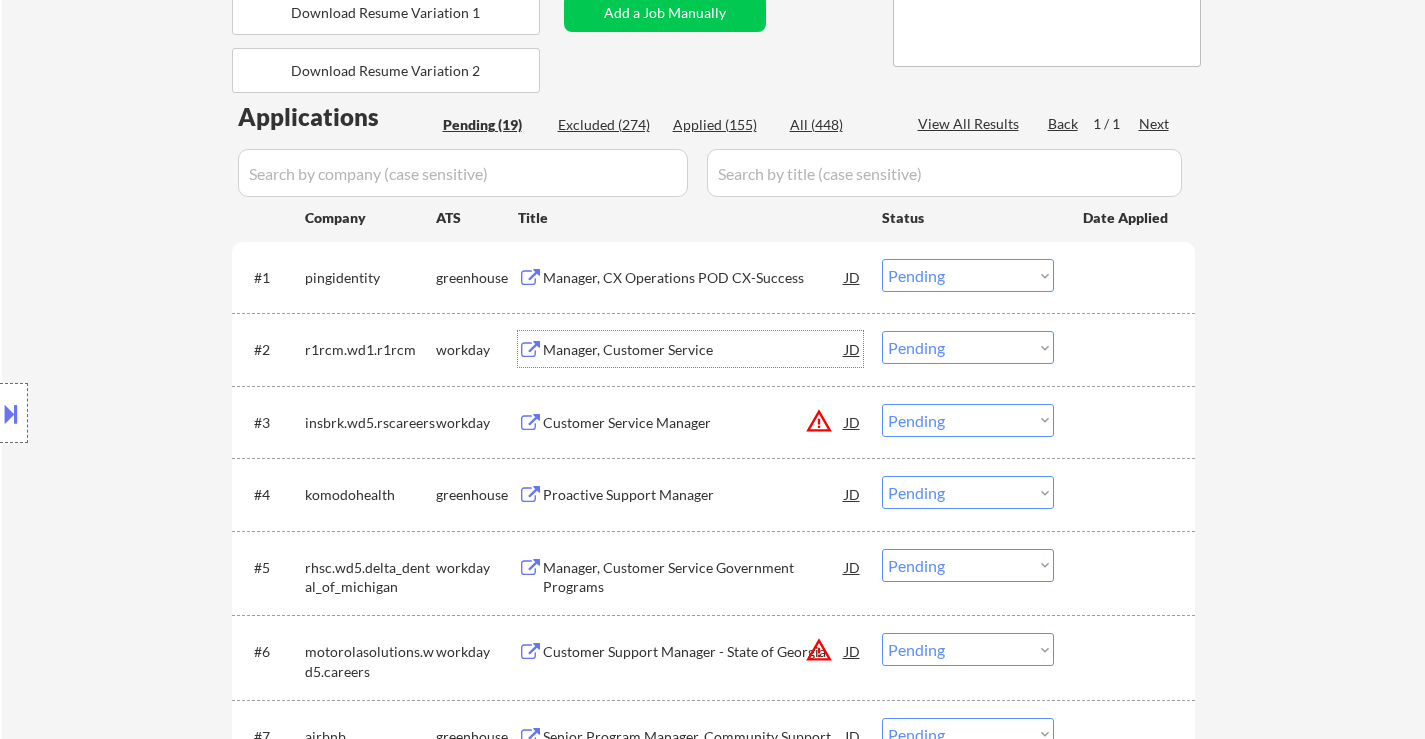 click on "Choose an option... Pending Applied Excluded (Questions) Excluded (Expired) Excluded (Location) Excluded (Bad Match) Excluded (Blocklist) Excluded (Salary) Excluded (Other)" at bounding box center (968, 347) 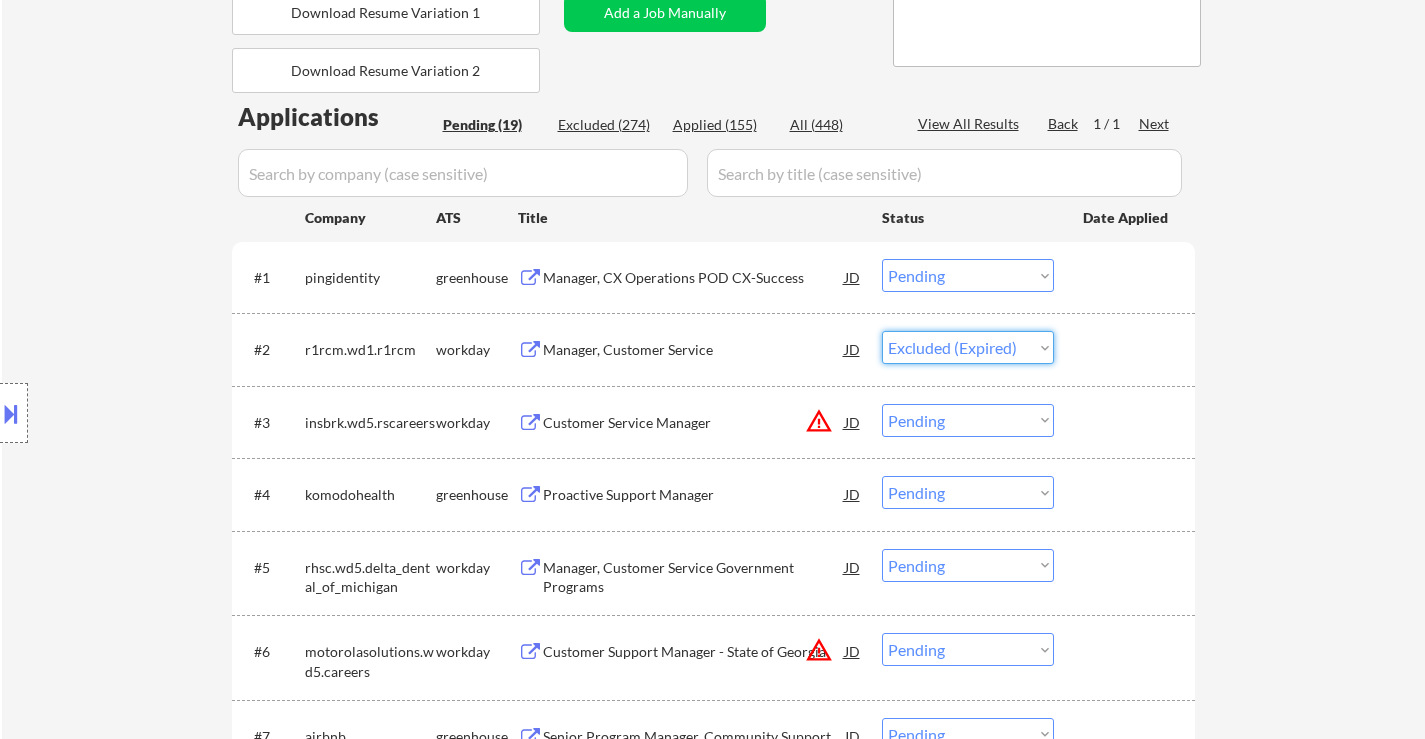 click on "Choose an option... Pending Applied Excluded (Questions) Excluded (Expired) Excluded (Location) Excluded (Bad Match) Excluded (Blocklist) Excluded (Salary) Excluded (Other)" at bounding box center (968, 347) 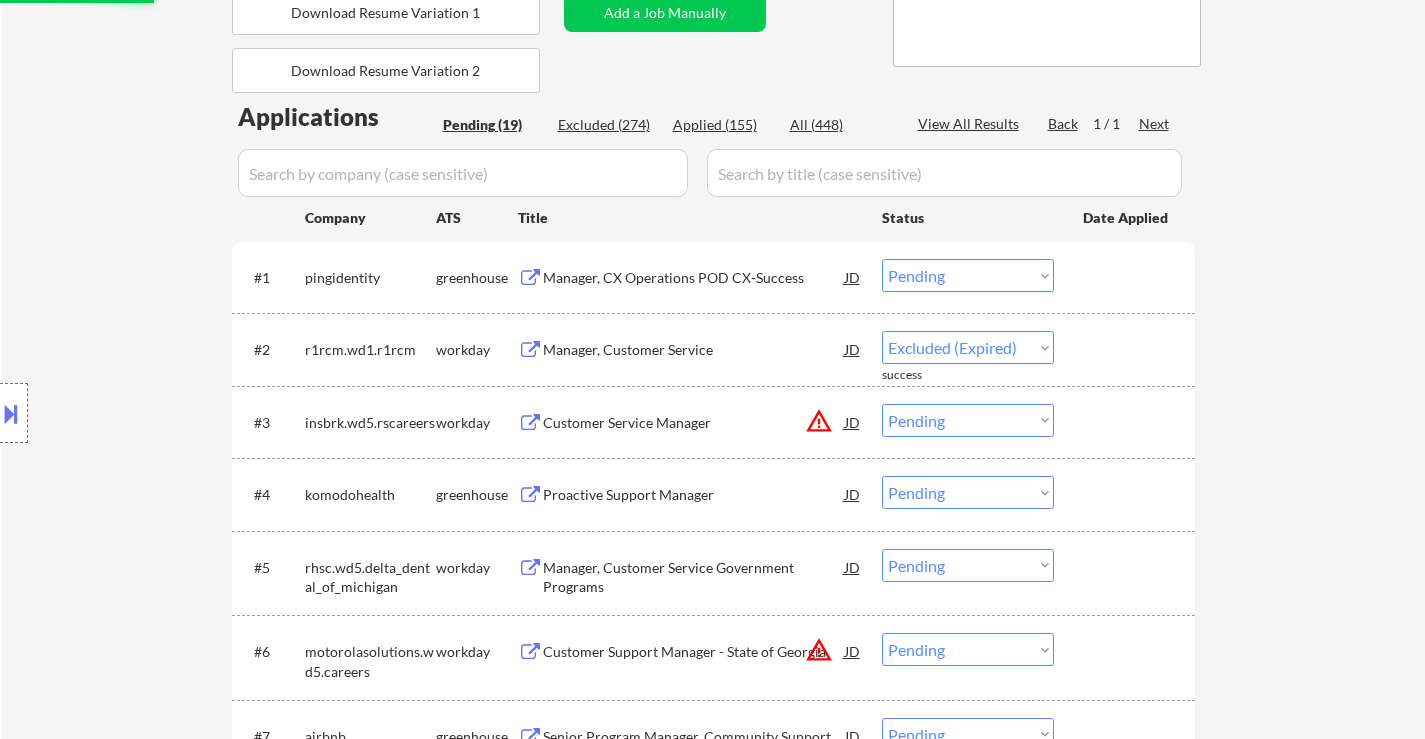 select on ""pending"" 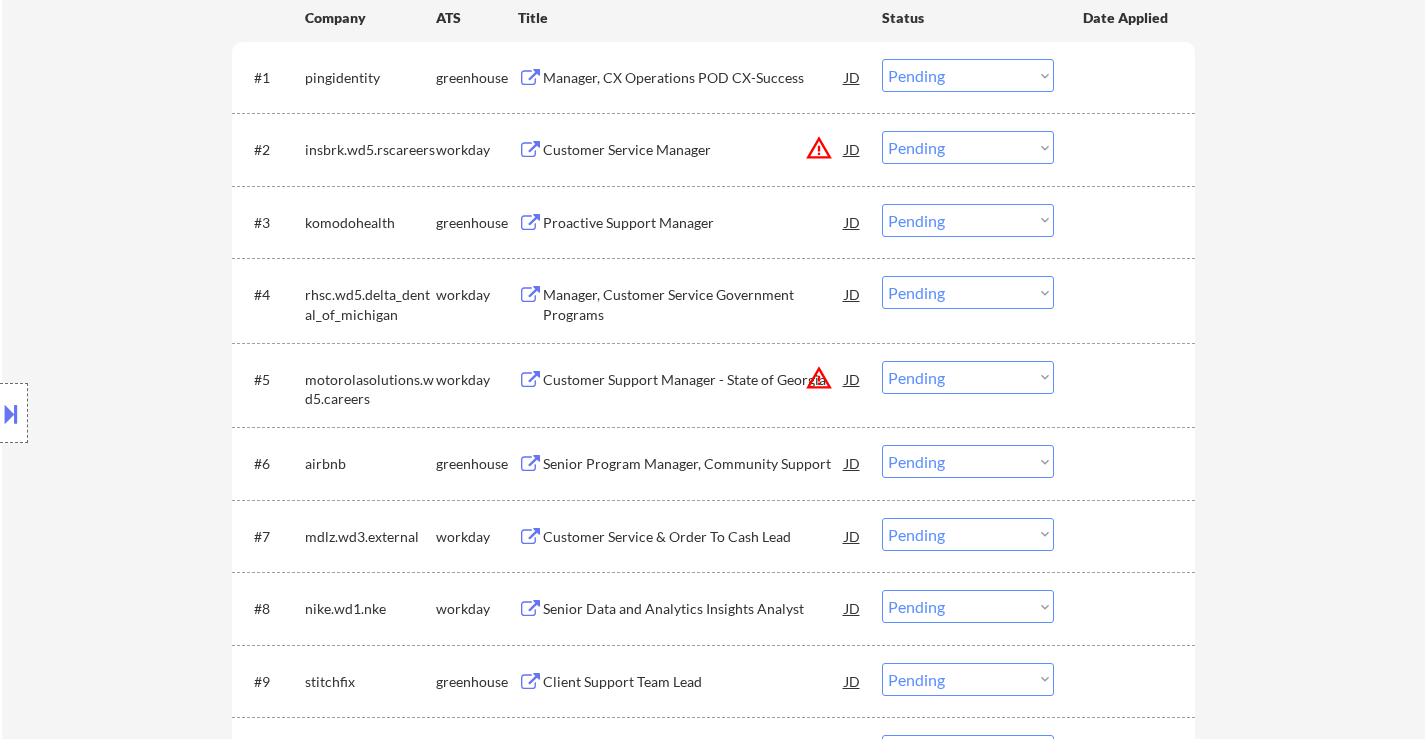 scroll, scrollTop: 400, scrollLeft: 0, axis: vertical 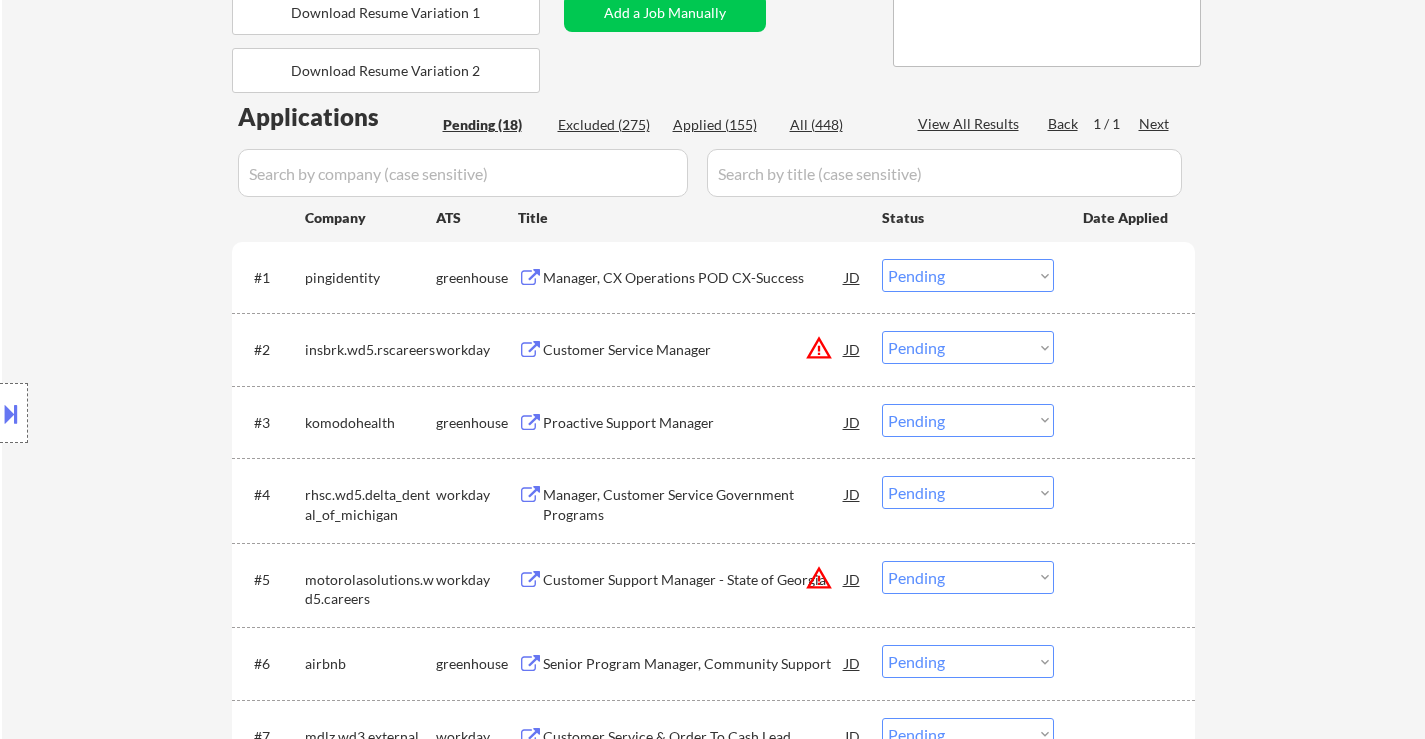 click on "Customer Service Manager" at bounding box center (694, 350) 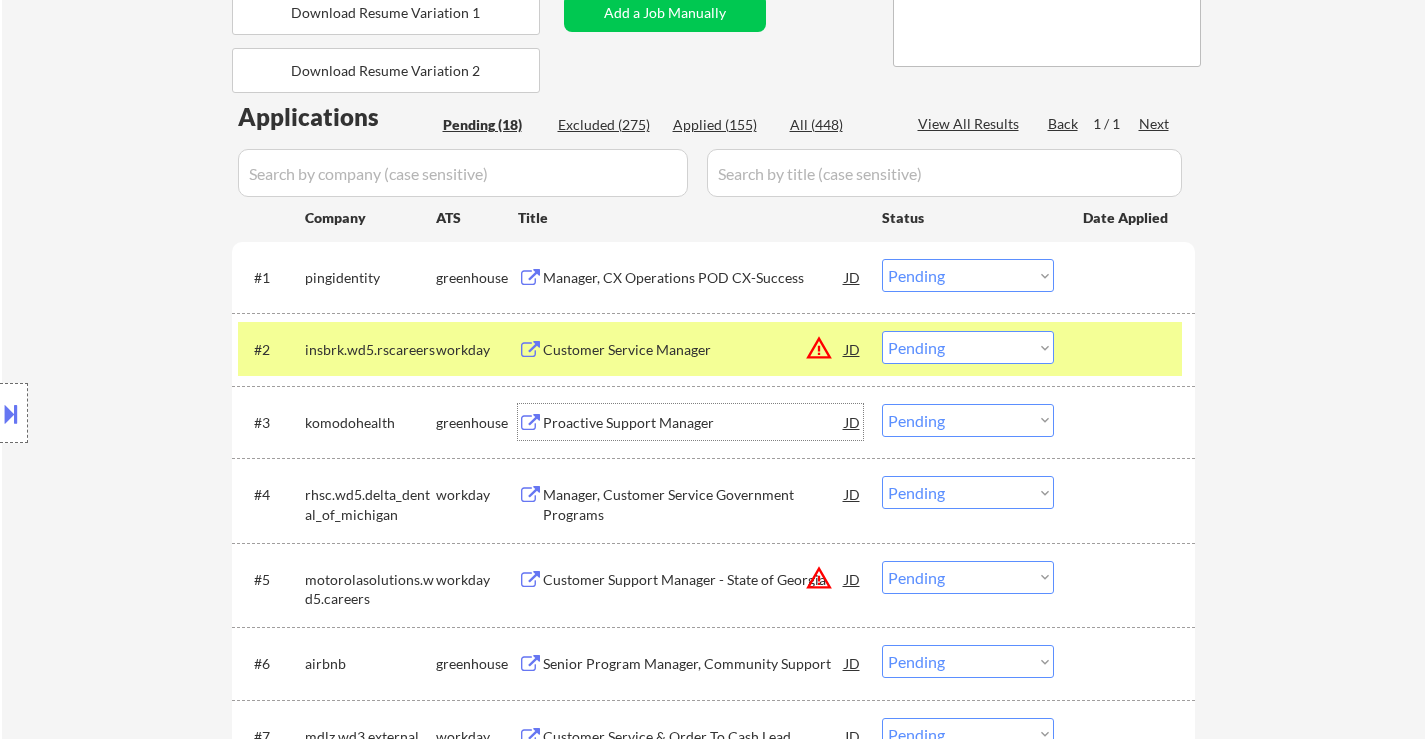 click on "Proactive Support Manager" at bounding box center (694, 422) 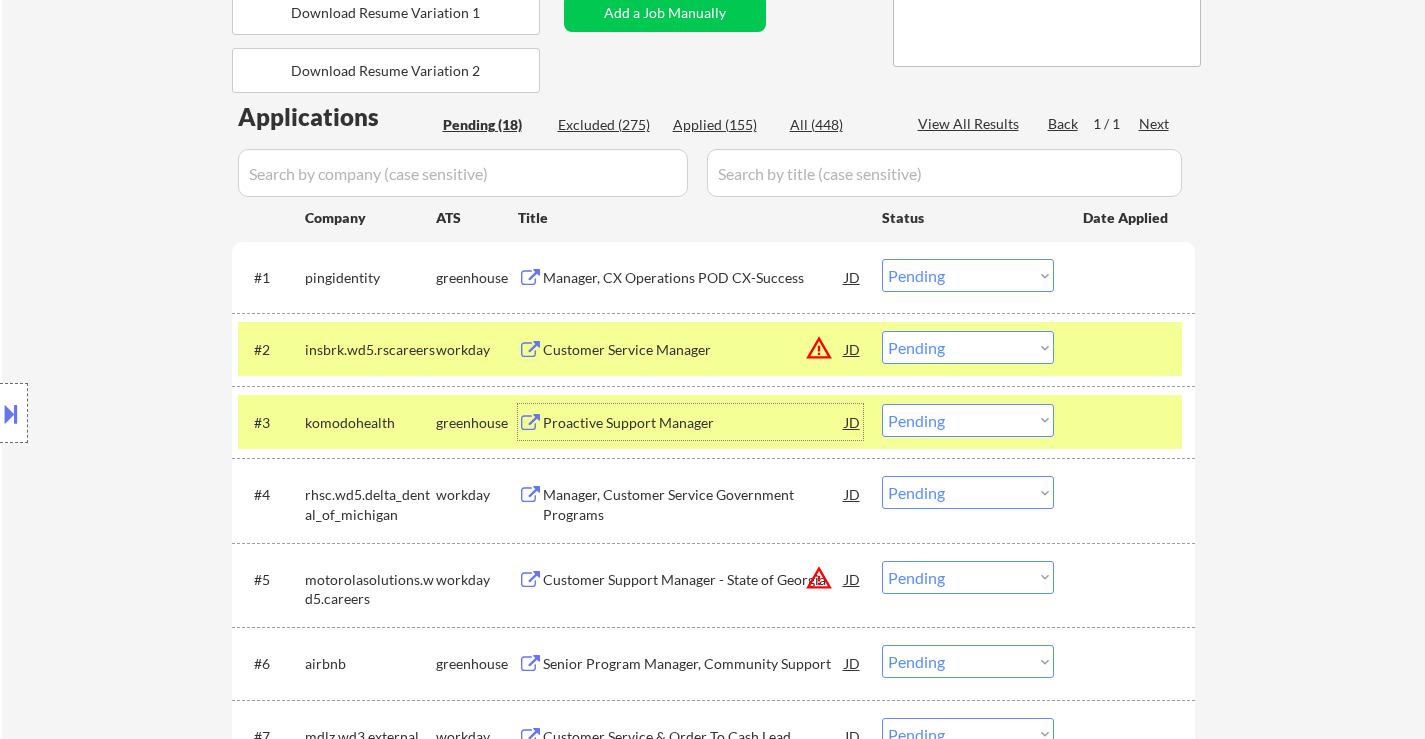 click on "Manager, Customer Service Government Programs" at bounding box center [694, 504] 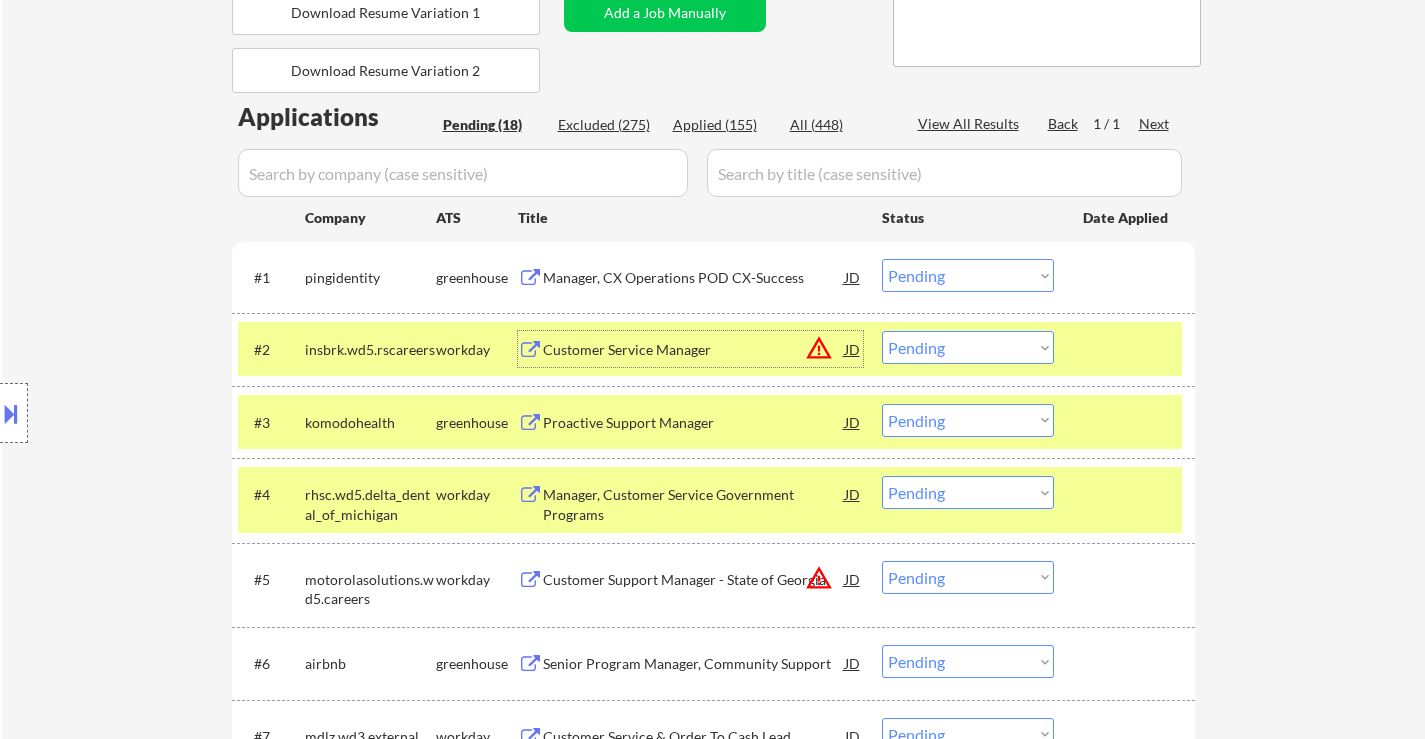 click on "Customer Service Manager" at bounding box center [694, 350] 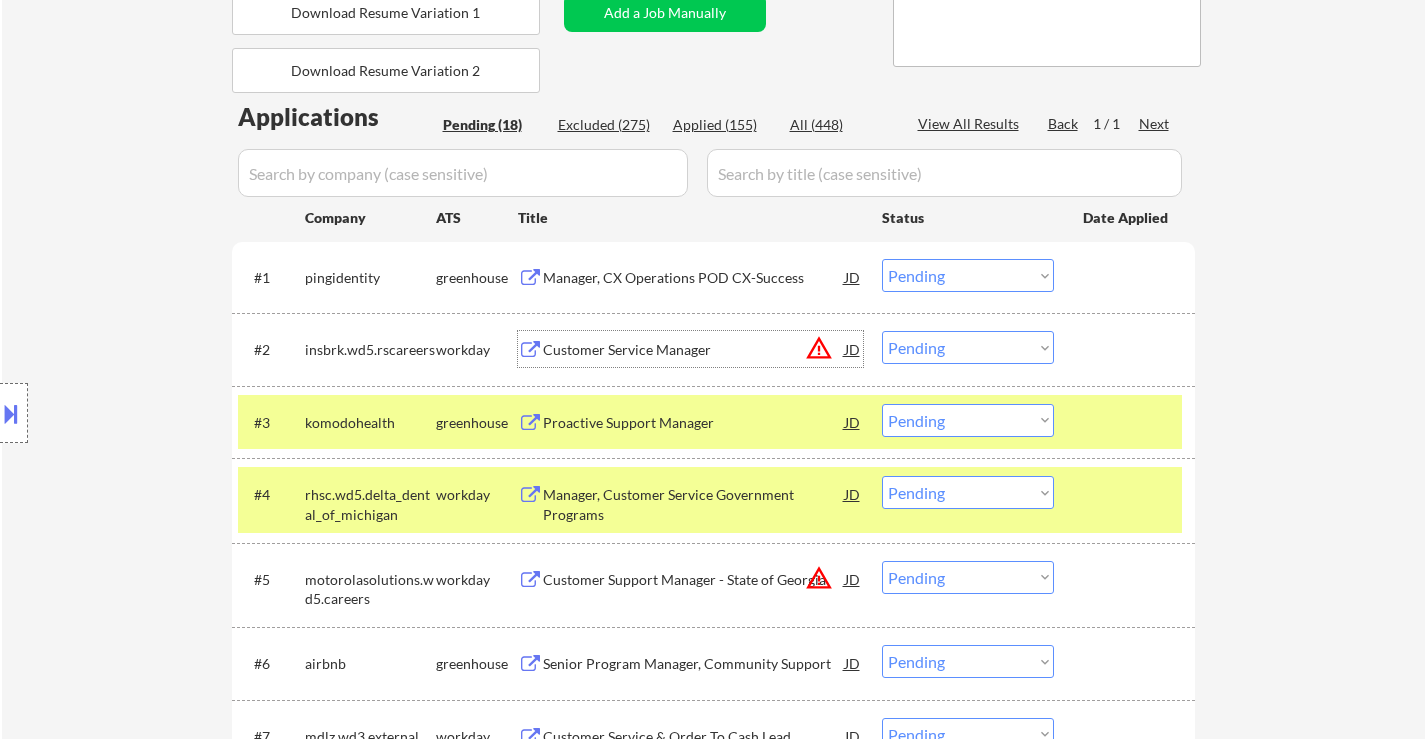 click on "Choose an option... Pending Applied Excluded (Questions) Excluded (Expired) Excluded (Location) Excluded (Bad Match) Excluded (Blocklist) Excluded (Salary) Excluded (Other)" at bounding box center (968, 420) 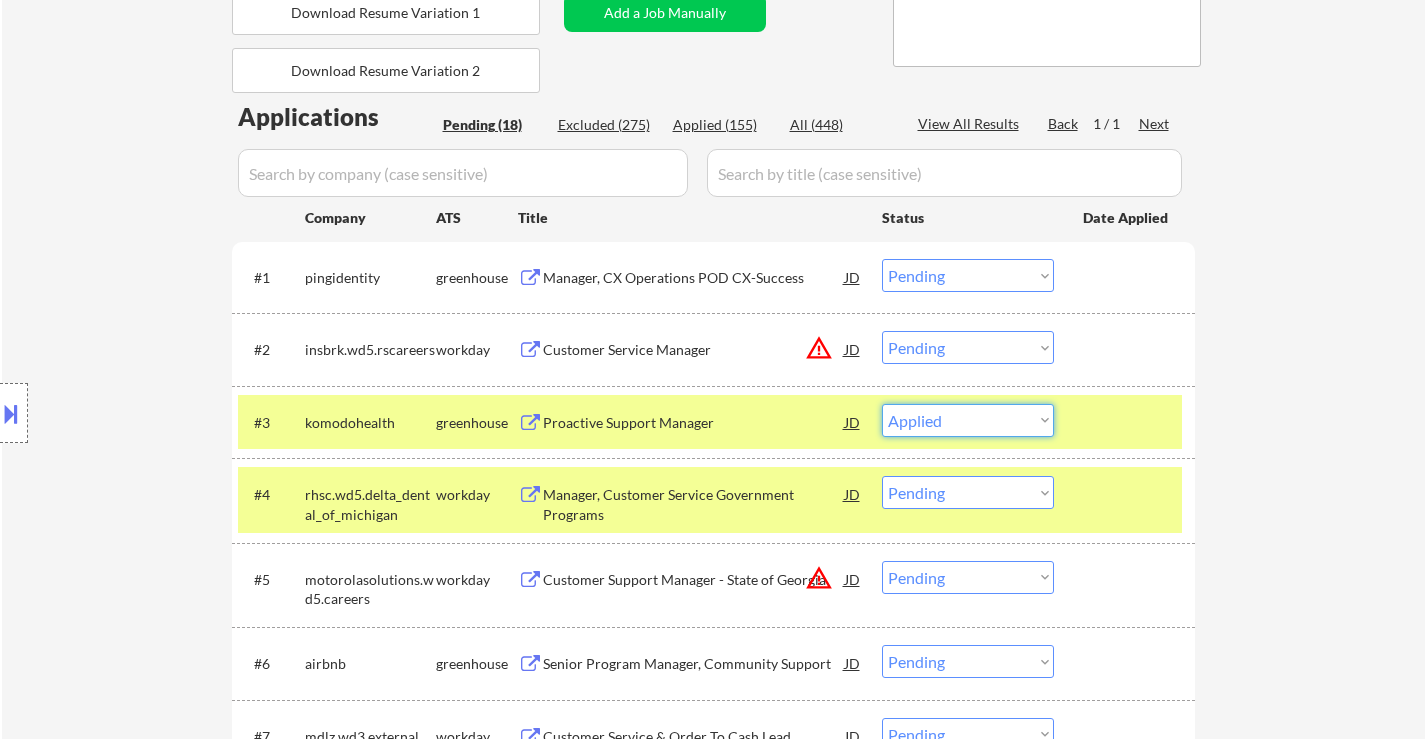 click on "Choose an option... Pending Applied Excluded (Questions) Excluded (Expired) Excluded (Location) Excluded (Bad Match) Excluded (Blocklist) Excluded (Salary) Excluded (Other)" at bounding box center (968, 420) 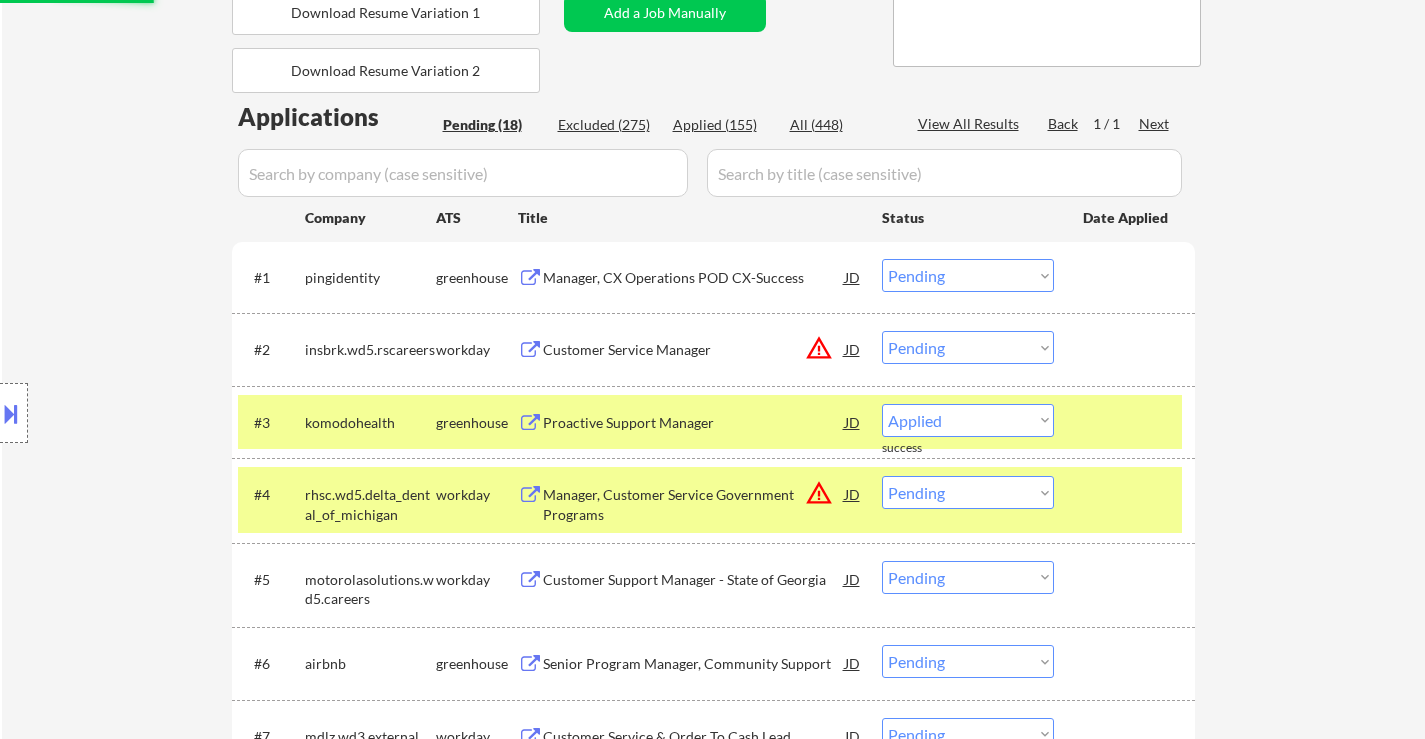 select on ""pending"" 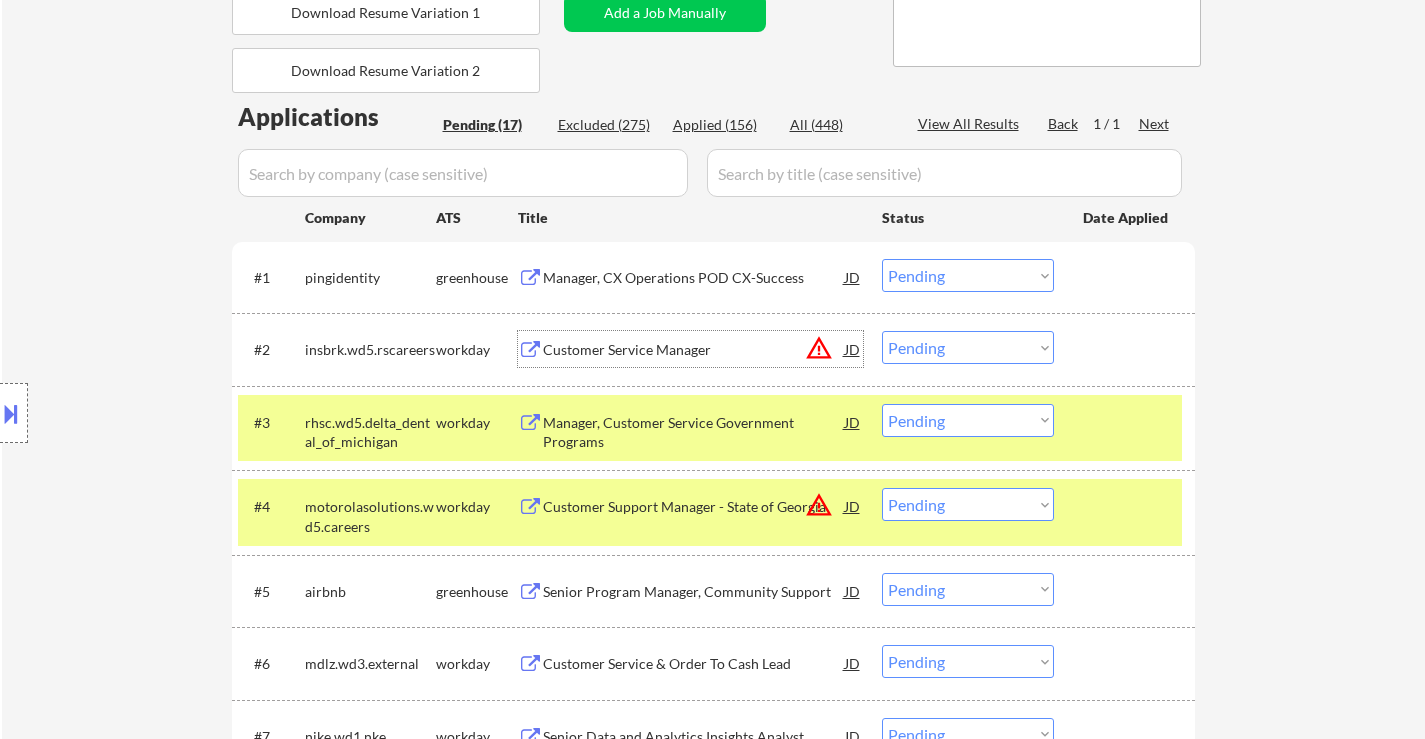 click on "Customer Service Manager" at bounding box center [694, 350] 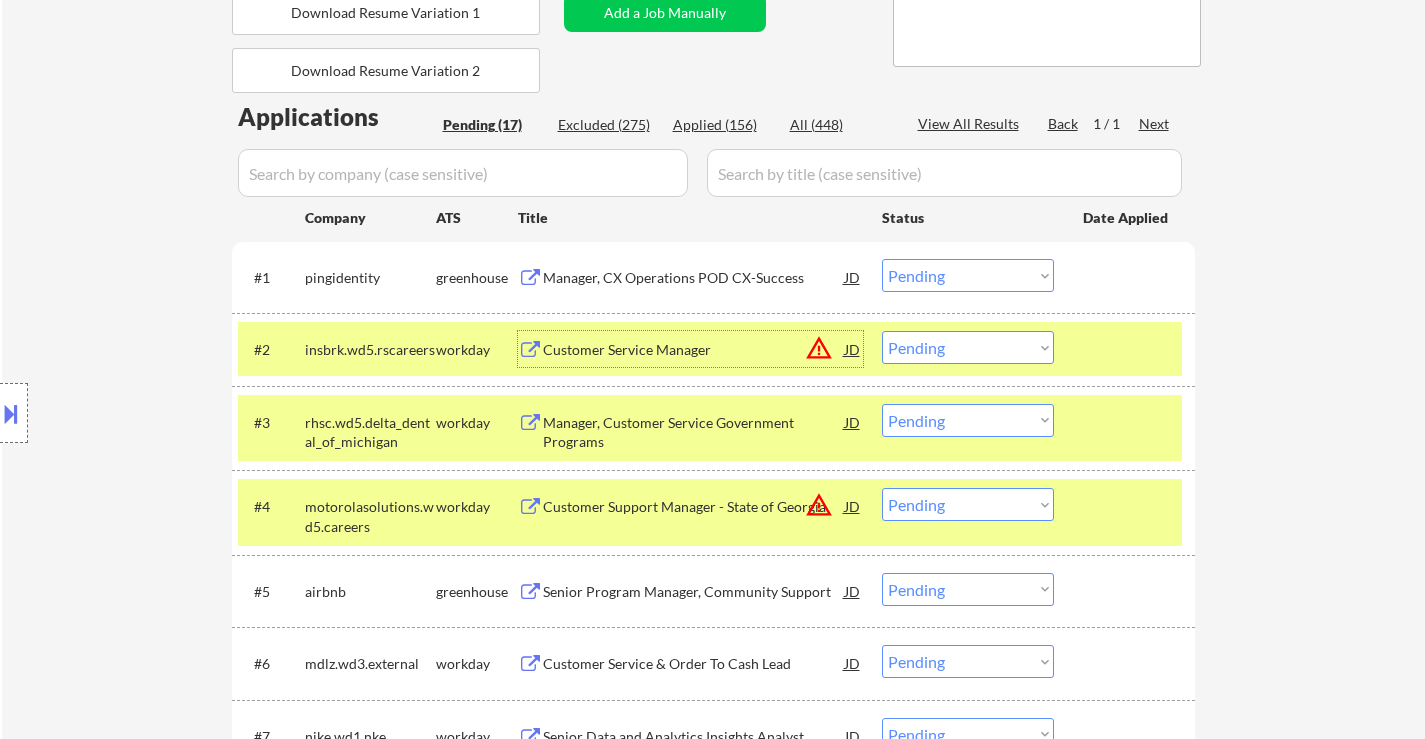 click on "Customer Service Manager" at bounding box center (694, 350) 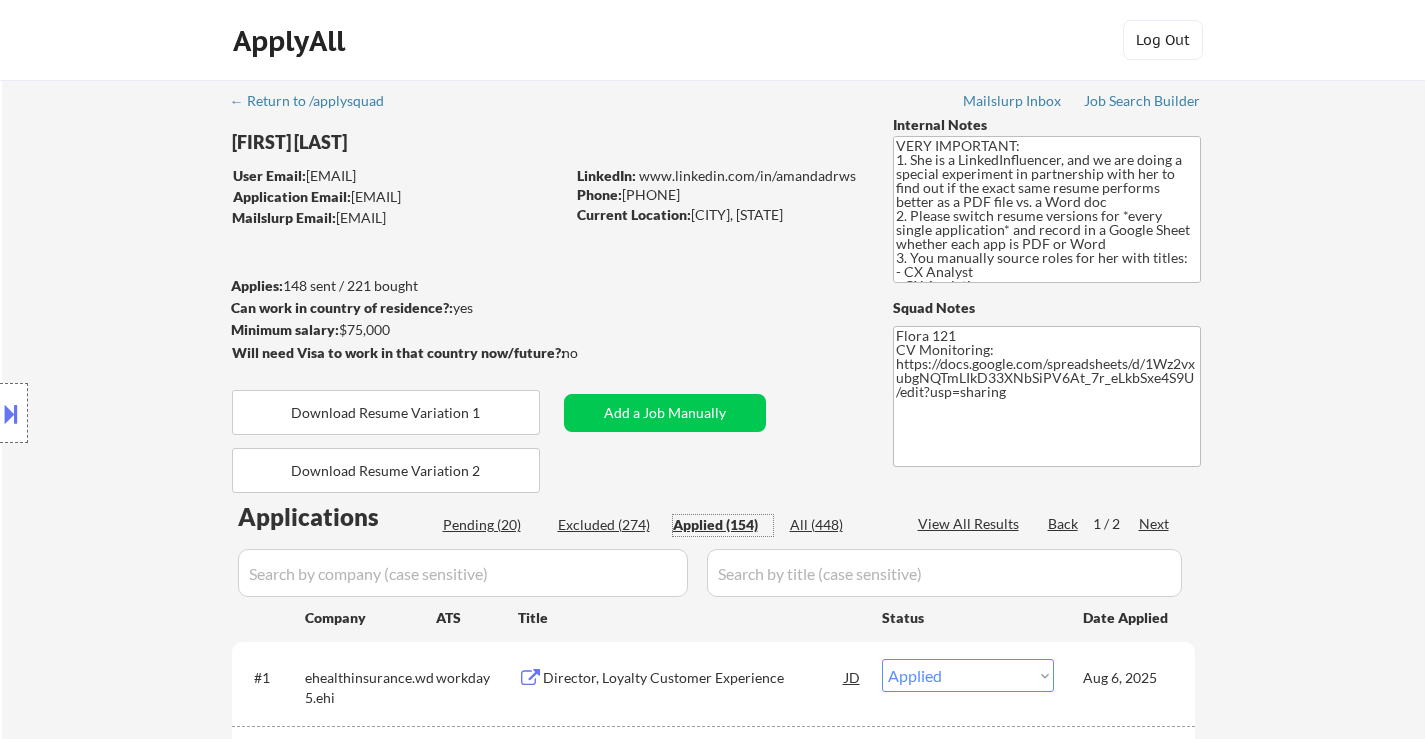select on ""applied"" 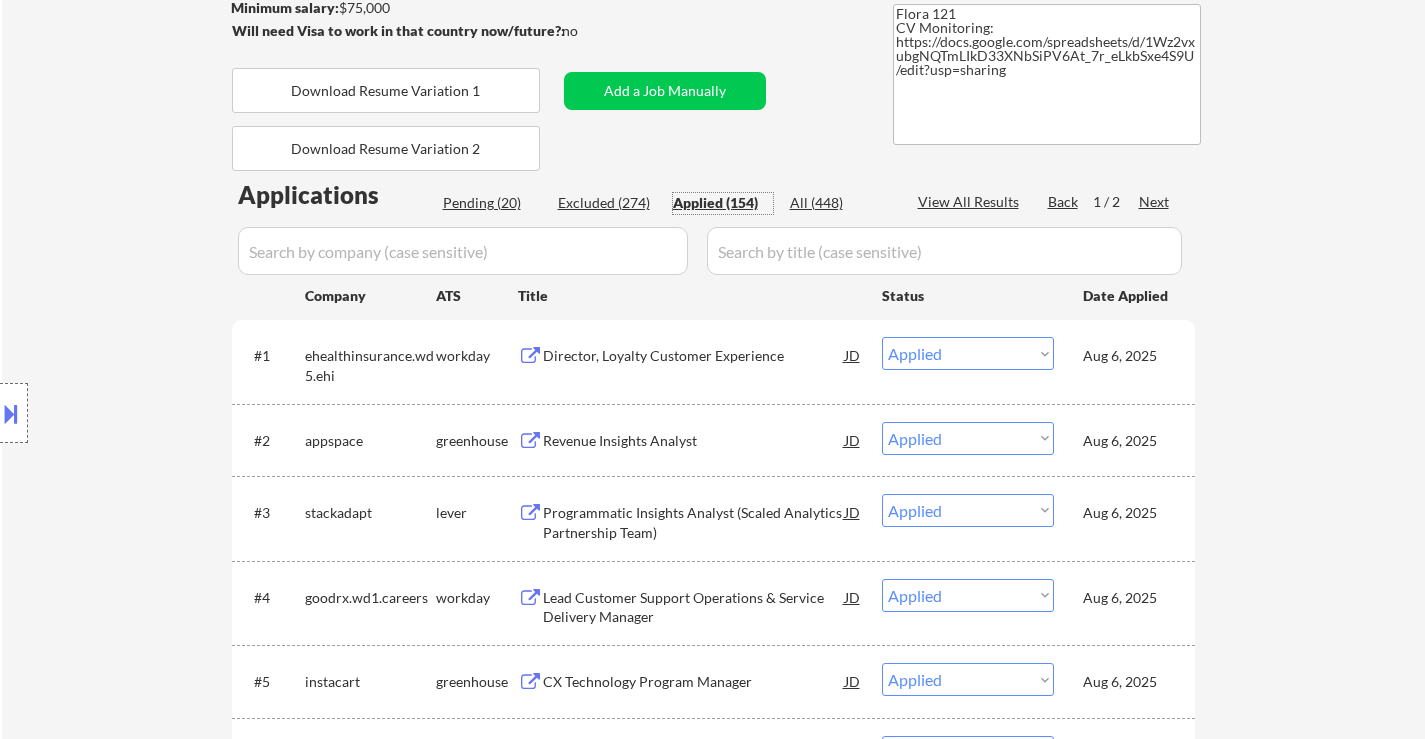 scroll, scrollTop: 300, scrollLeft: 0, axis: vertical 